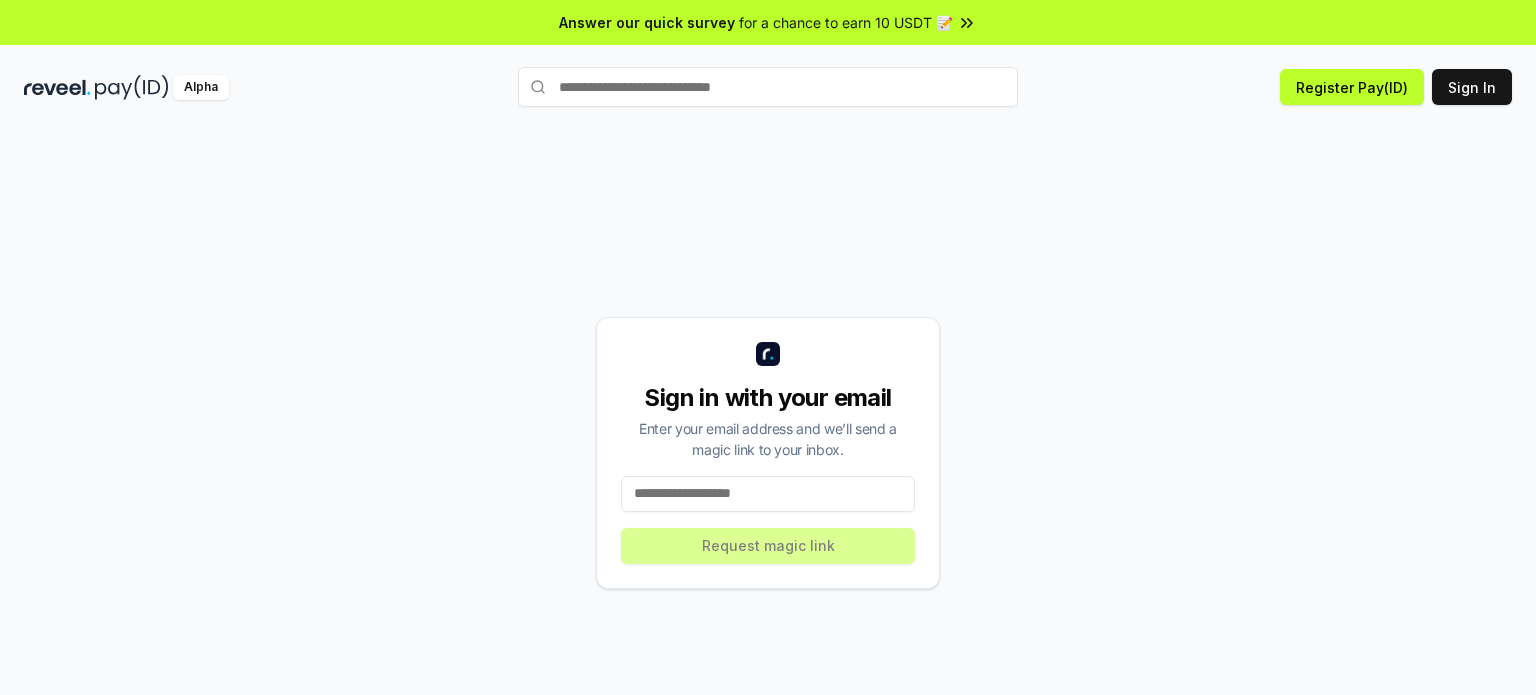 scroll, scrollTop: 0, scrollLeft: 0, axis: both 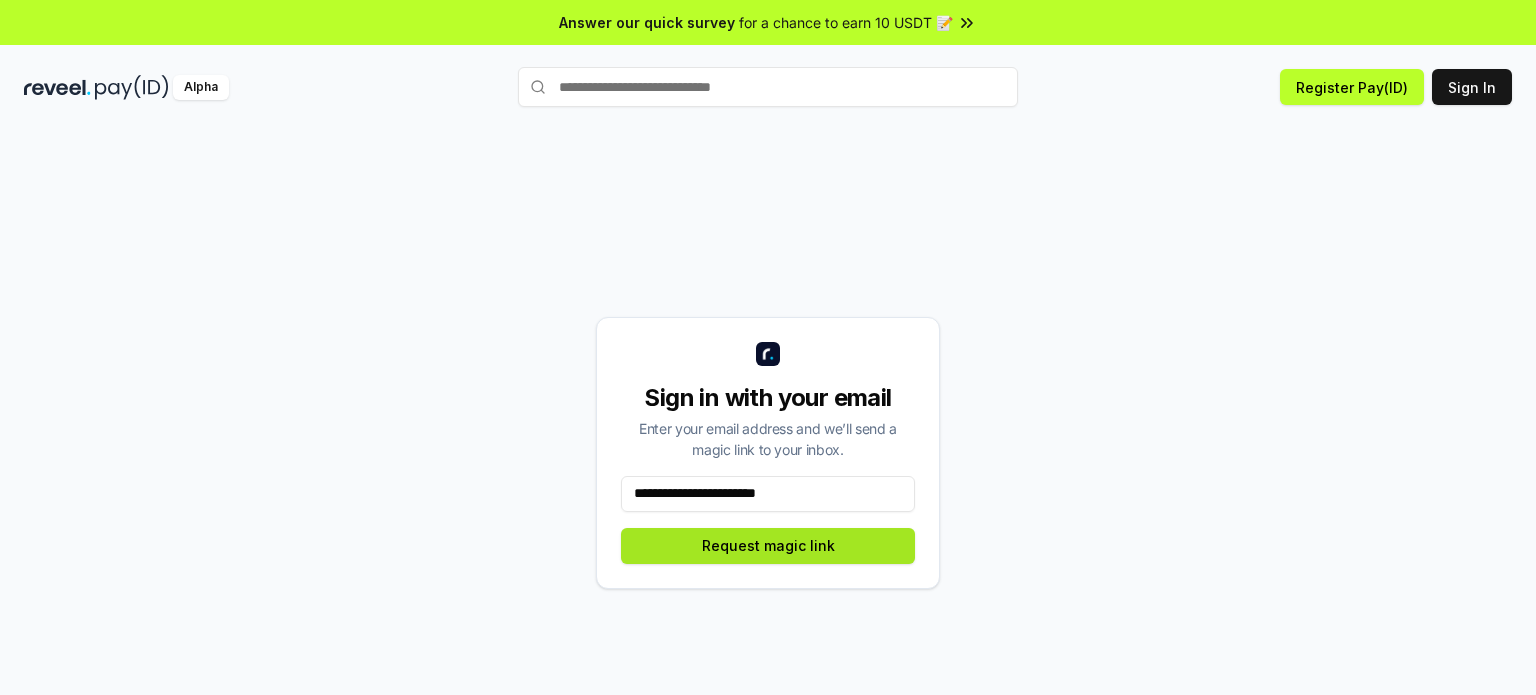 type on "**********" 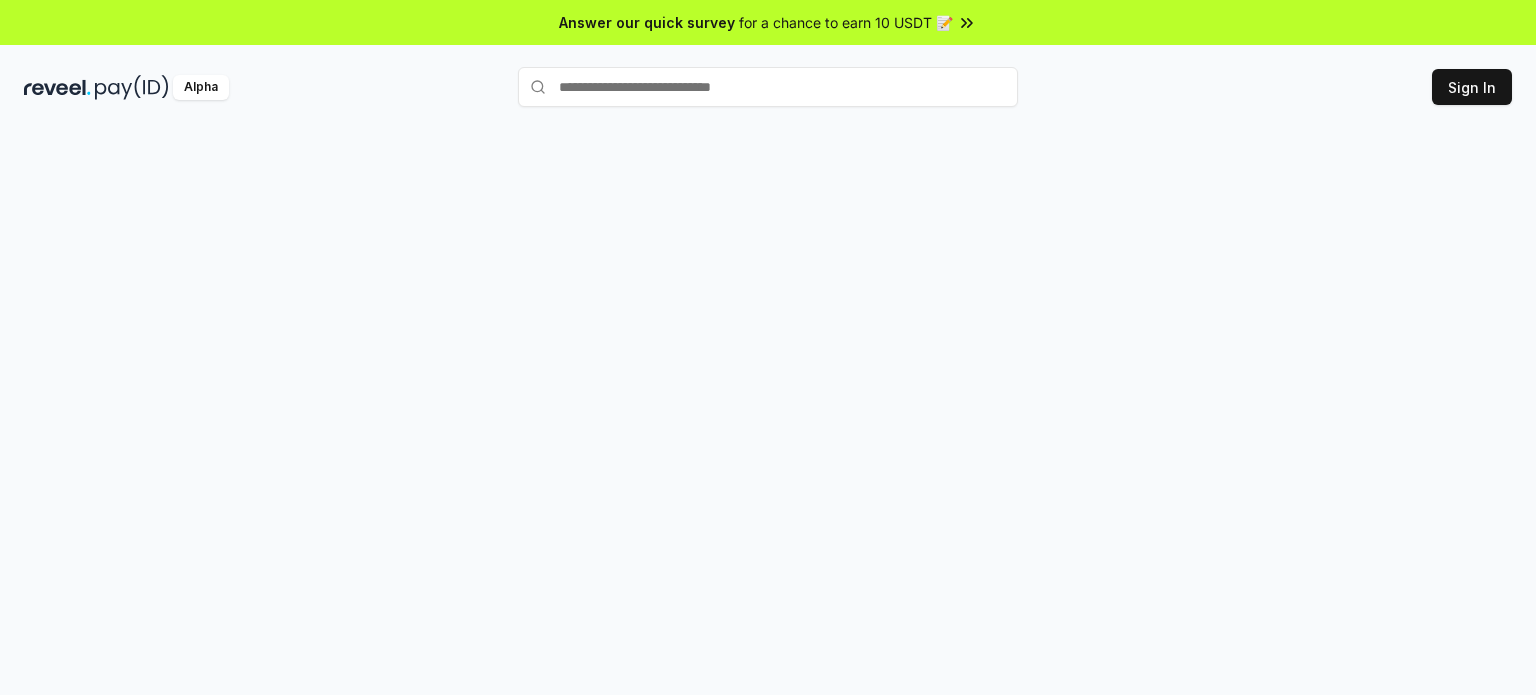 scroll, scrollTop: 0, scrollLeft: 0, axis: both 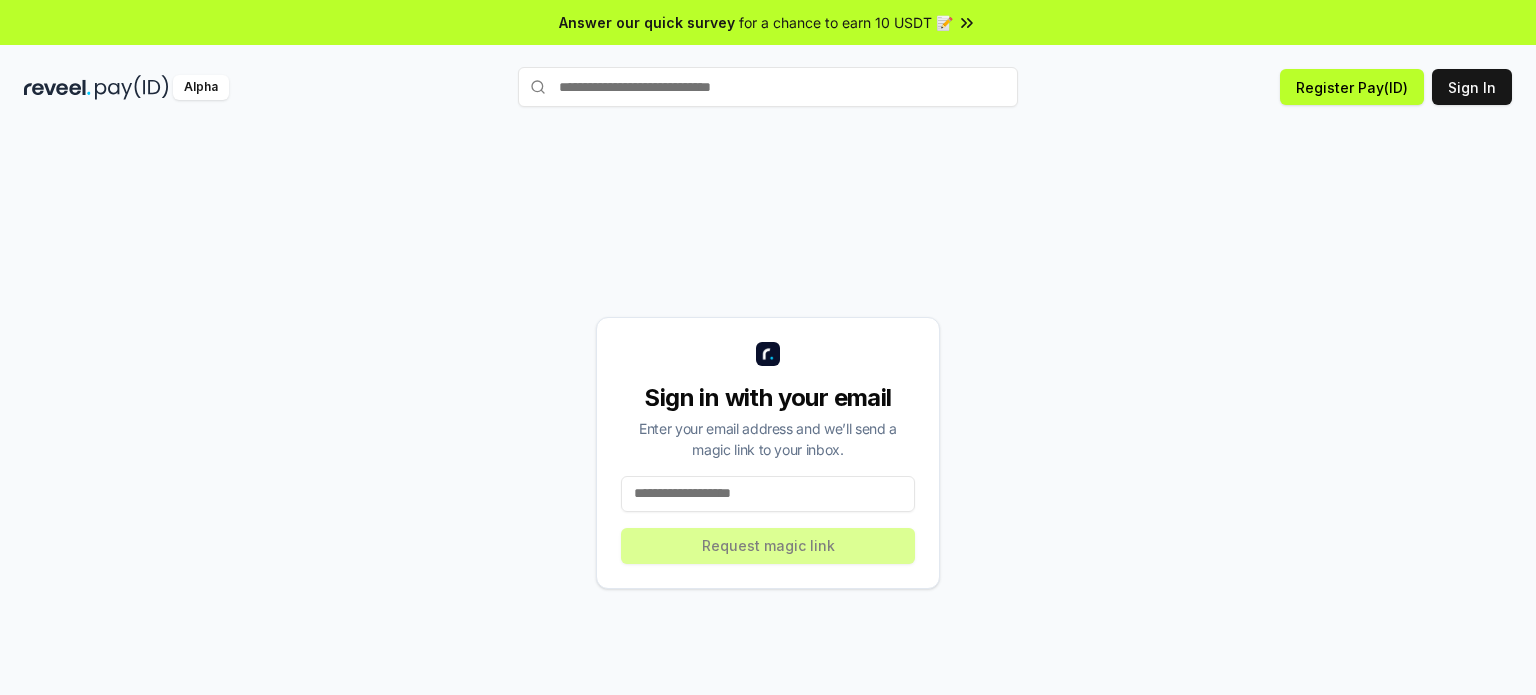 click at bounding box center (768, 494) 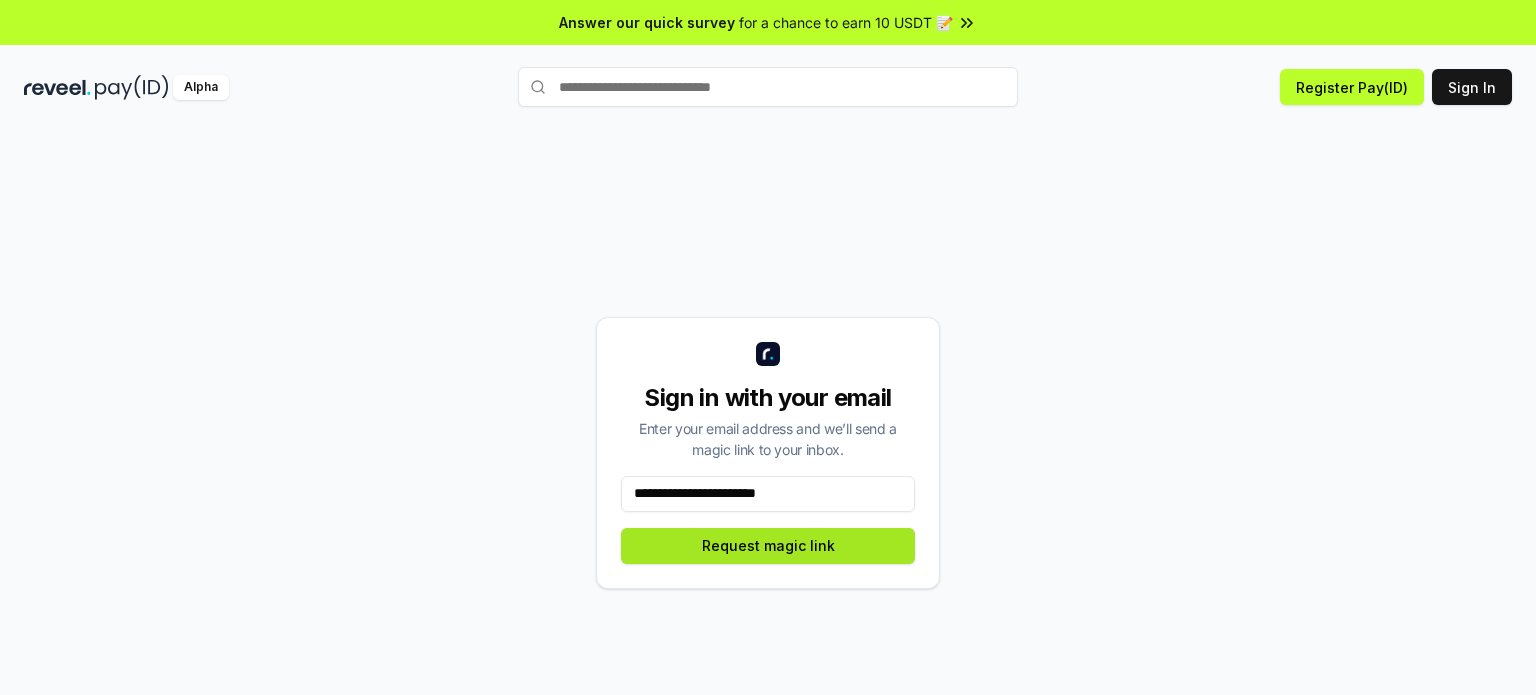 type on "**********" 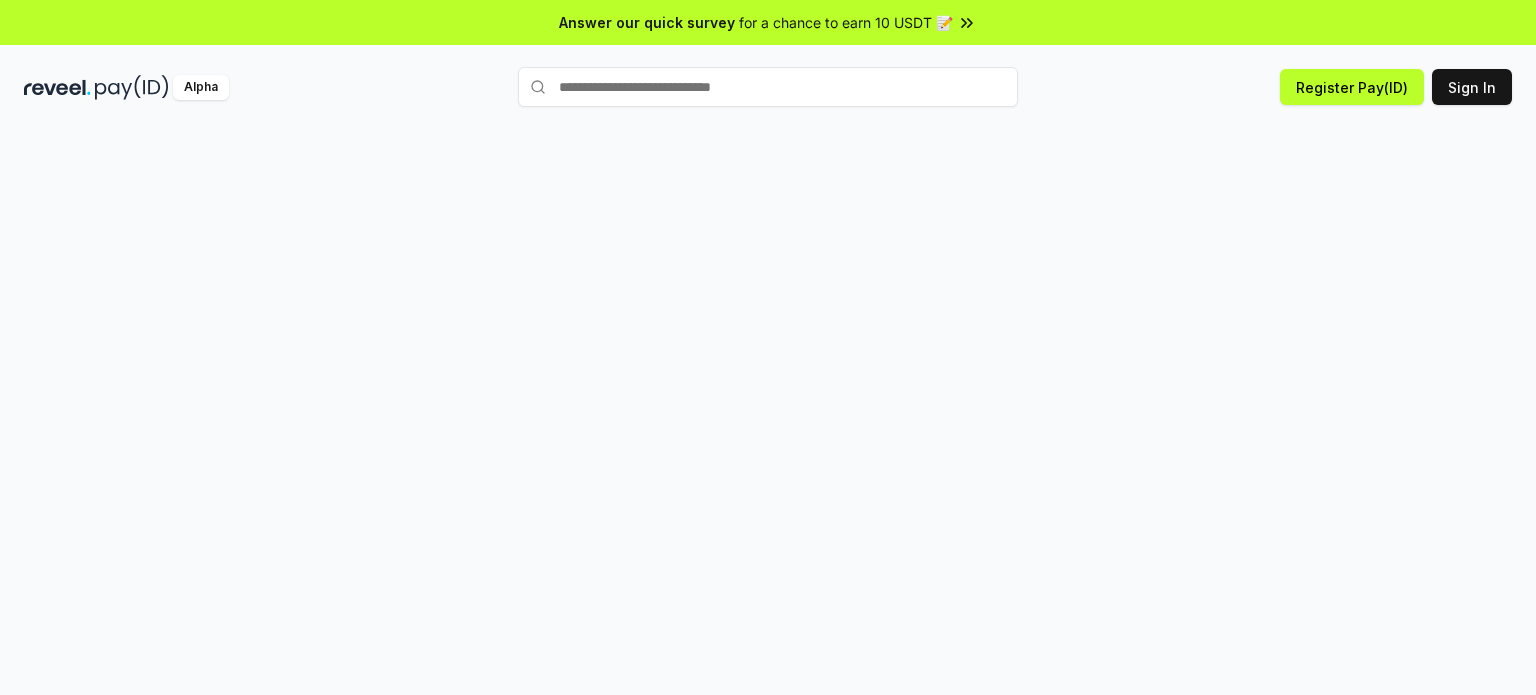 scroll, scrollTop: 0, scrollLeft: 0, axis: both 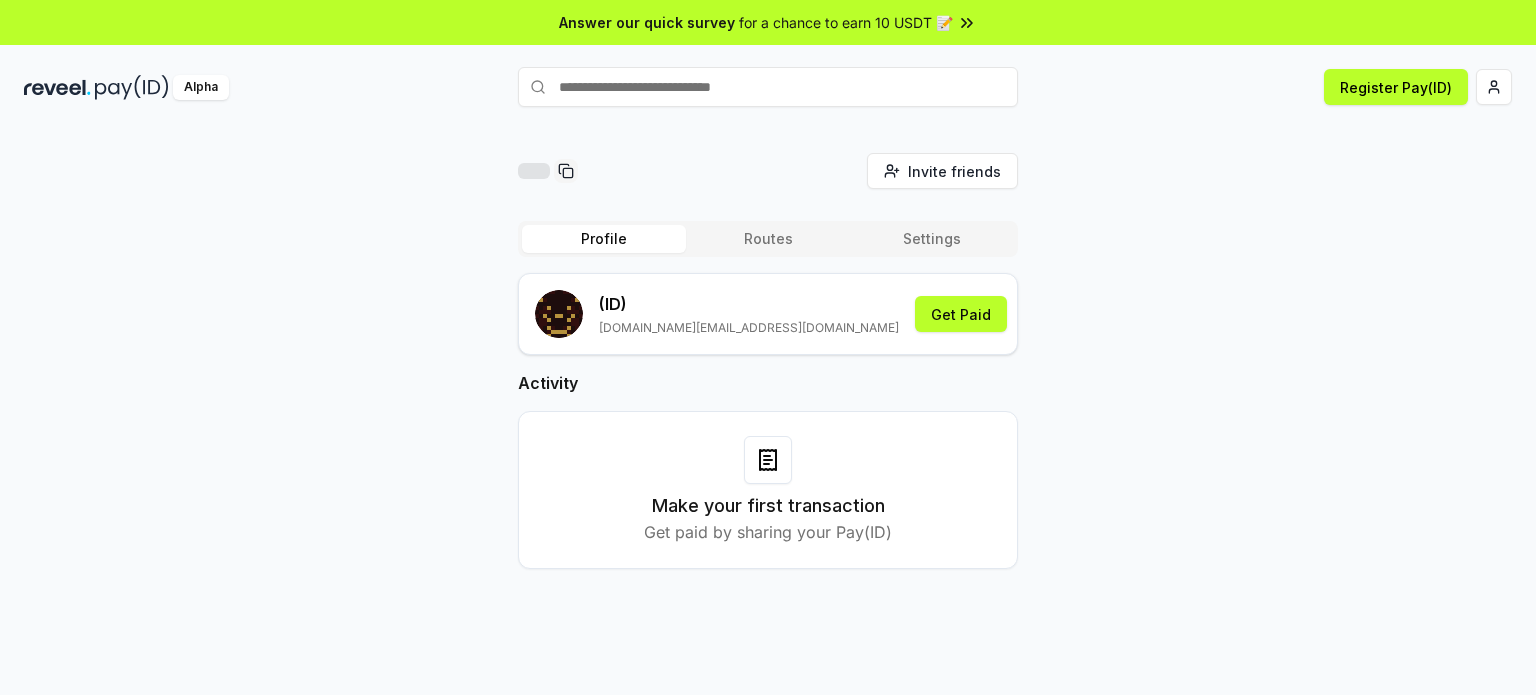click on "Routes" at bounding box center (768, 239) 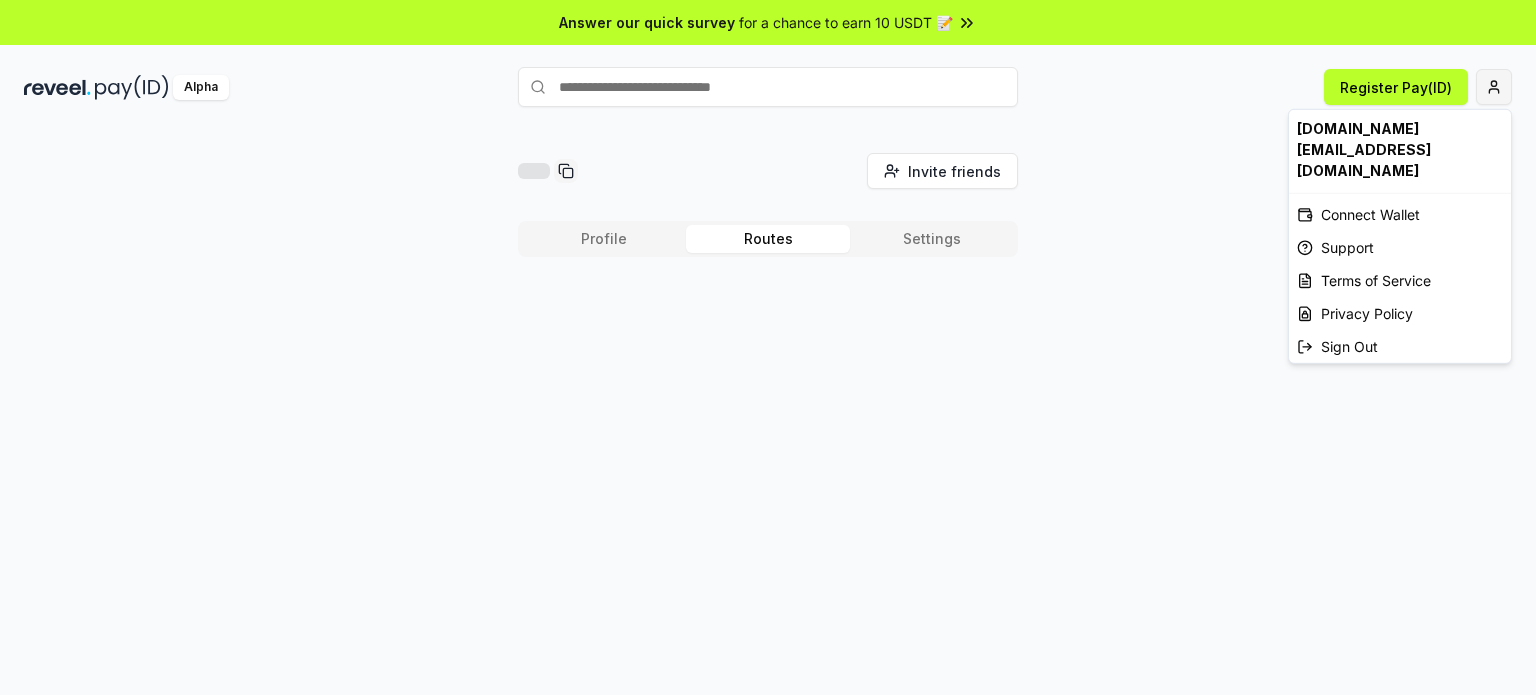 click on "Answer our quick survey for a chance to earn 10 USDT 📝 Alpha Register Pay(ID) Invite friends Invite Profile Routes Settings mareks.trading@gmail.com   Connect Wallet   Support   Terms of Service   Privacy Policy   Sign Out" at bounding box center [768, 347] 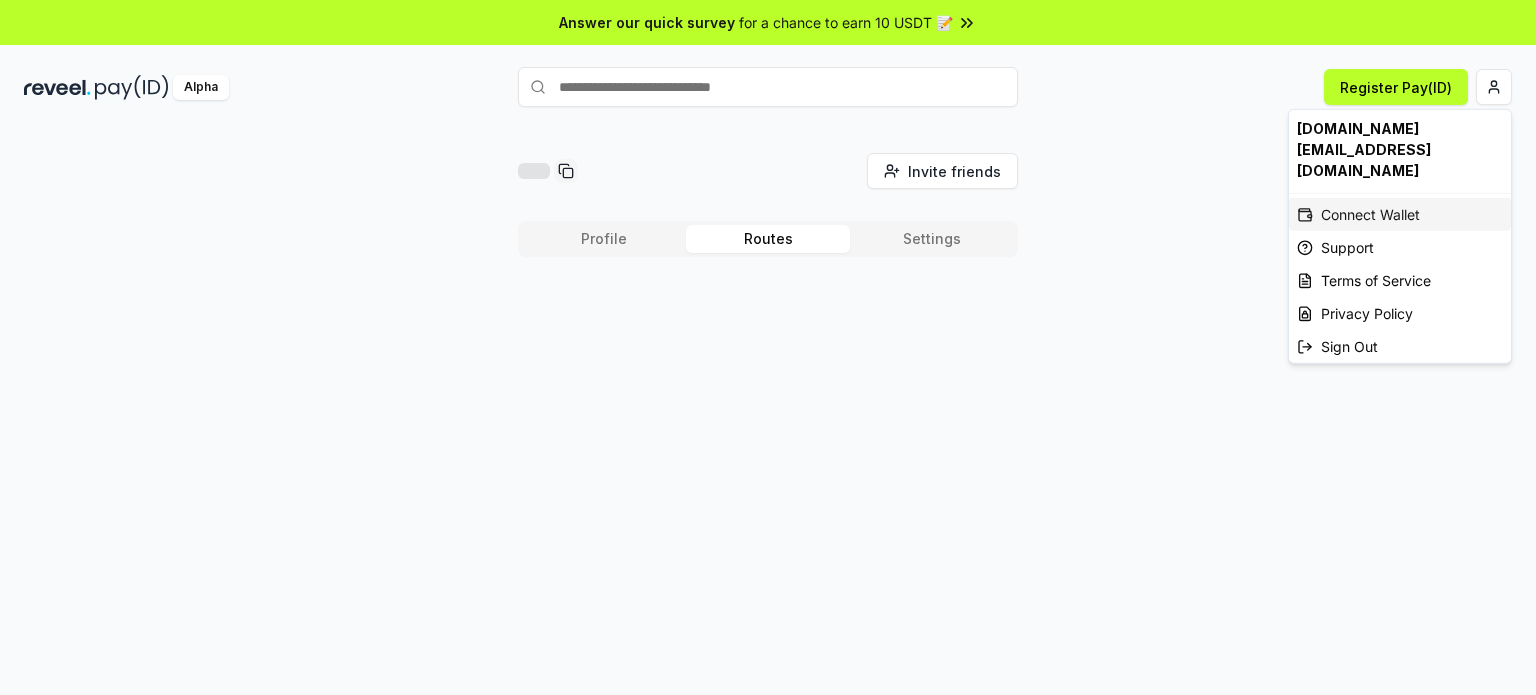 click on "Connect Wallet" at bounding box center (1400, 214) 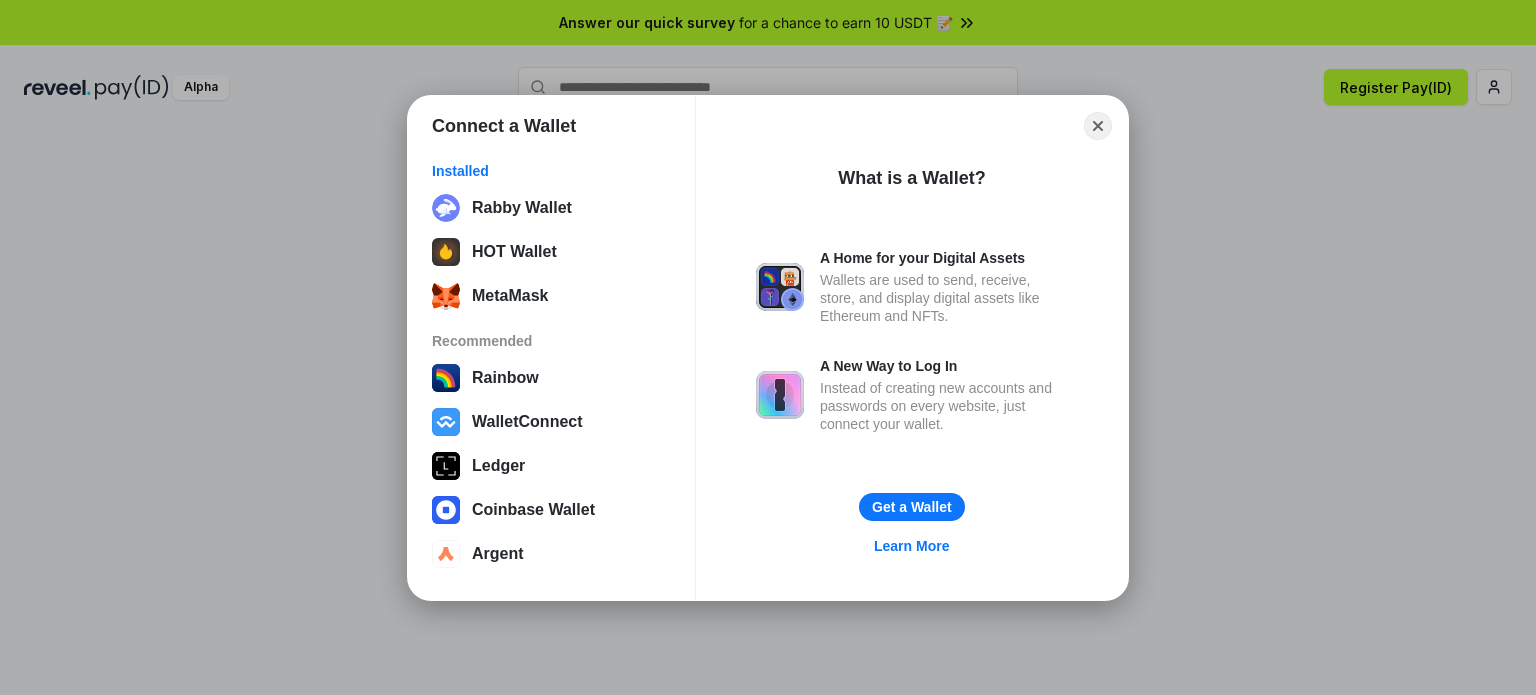 drag, startPoint x: 1437, startPoint y: 2, endPoint x: 328, endPoint y: 304, distance: 1149.3846 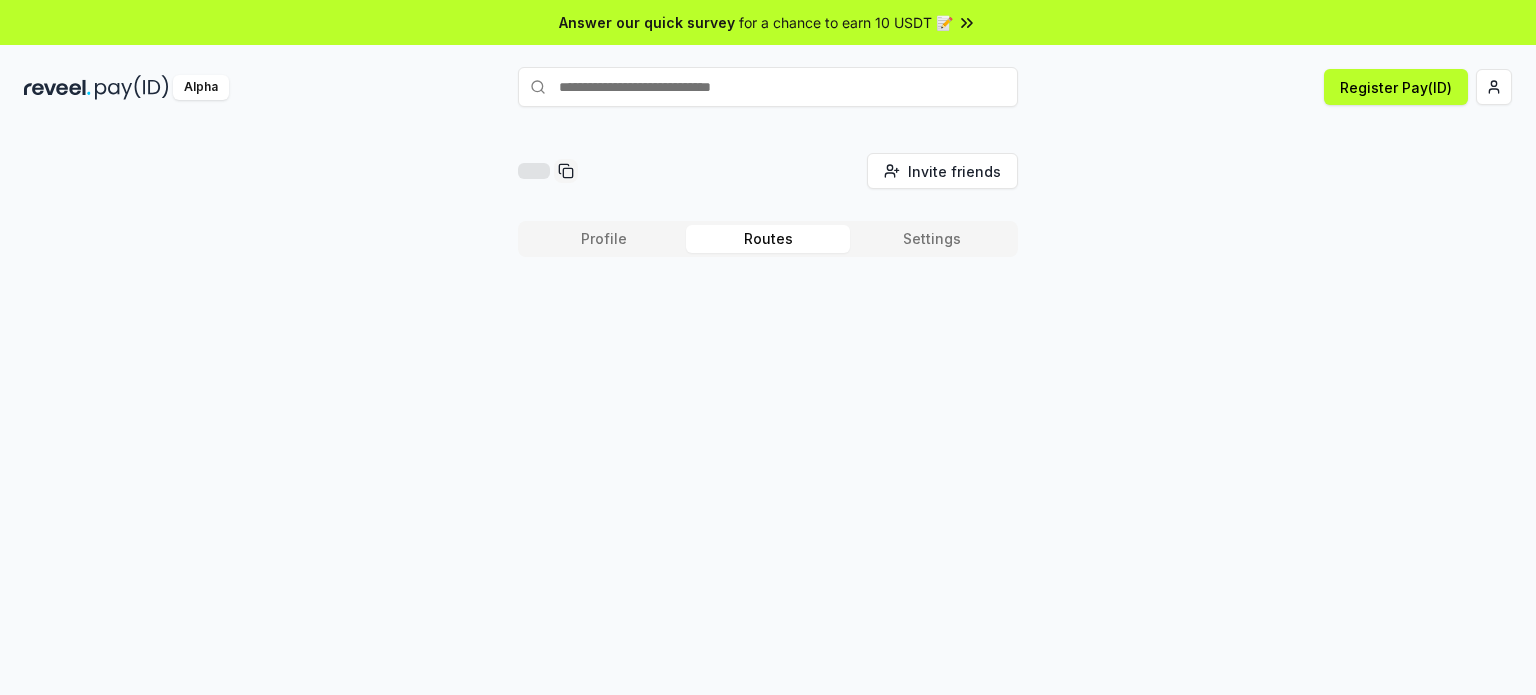 click on "Profile" at bounding box center (604, 239) 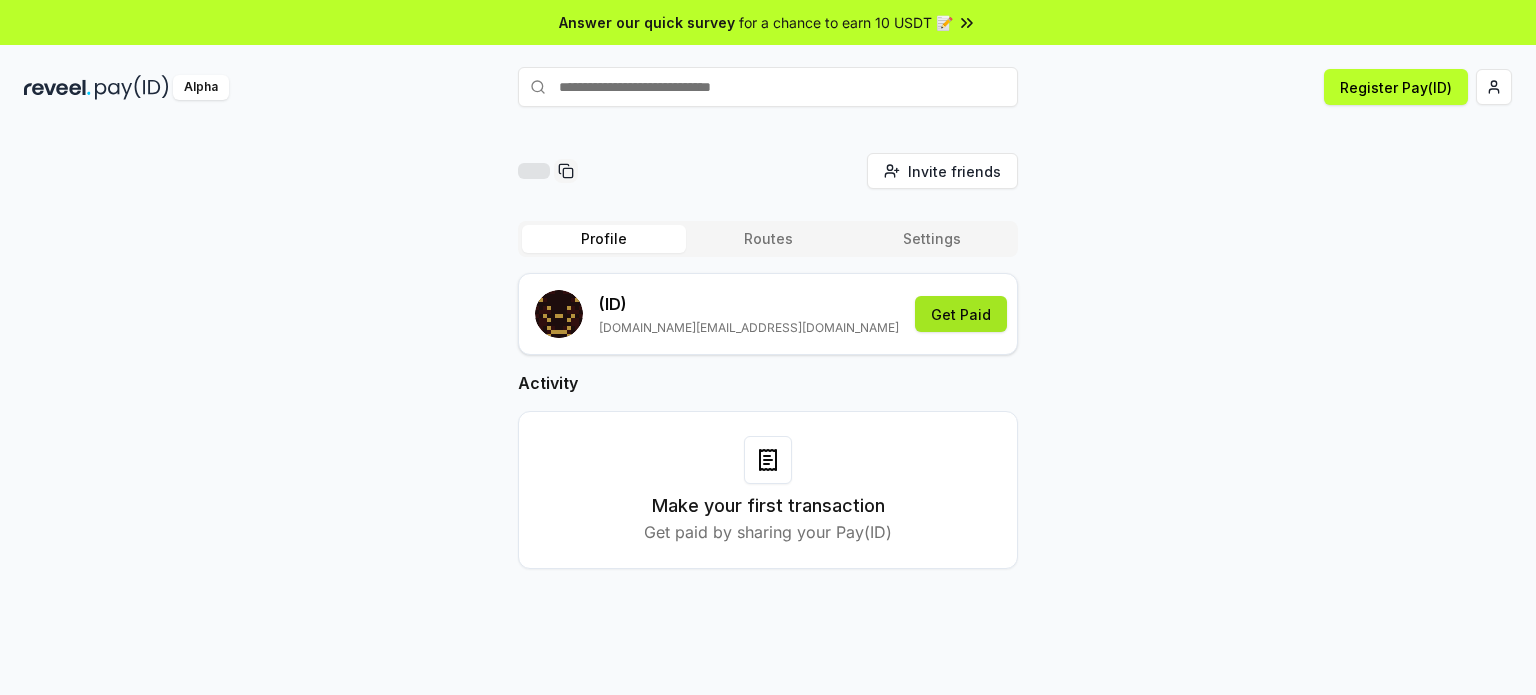 click on "Get Paid" at bounding box center (961, 314) 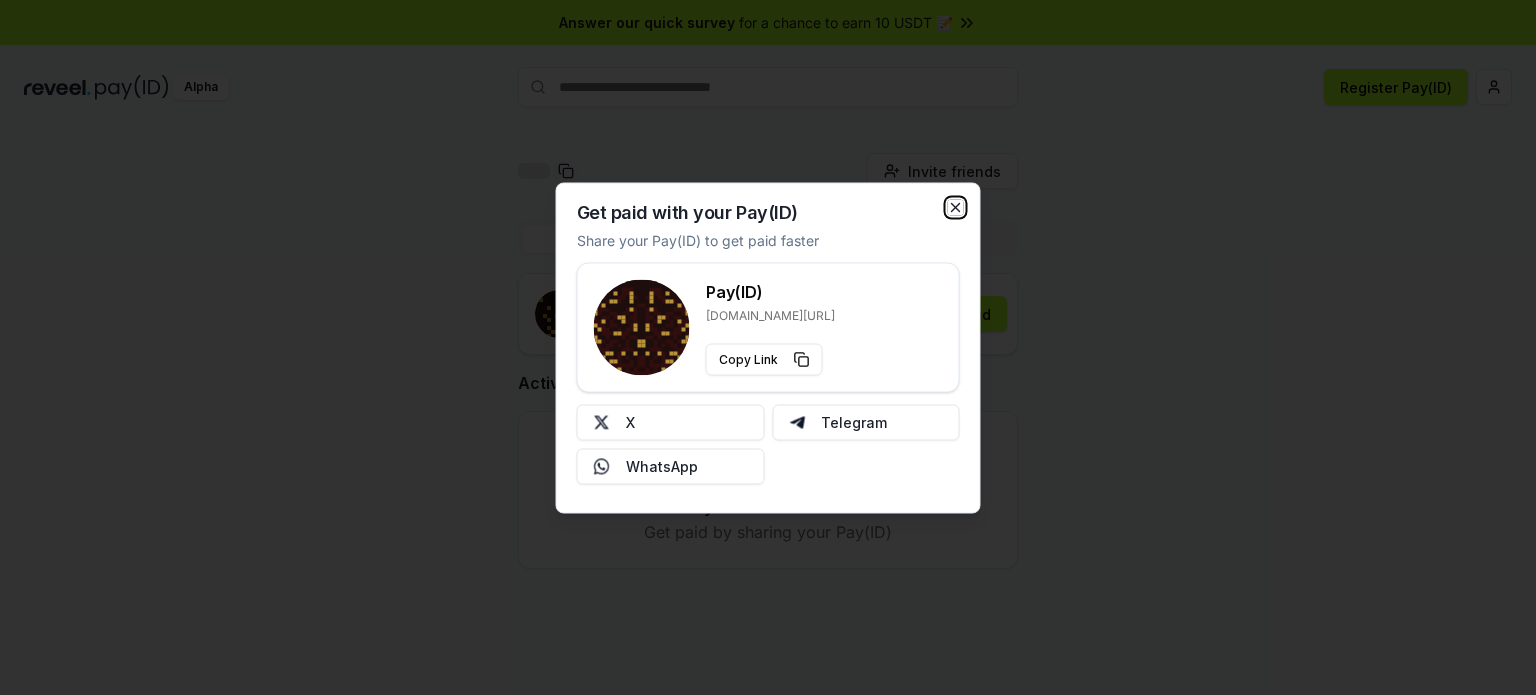click 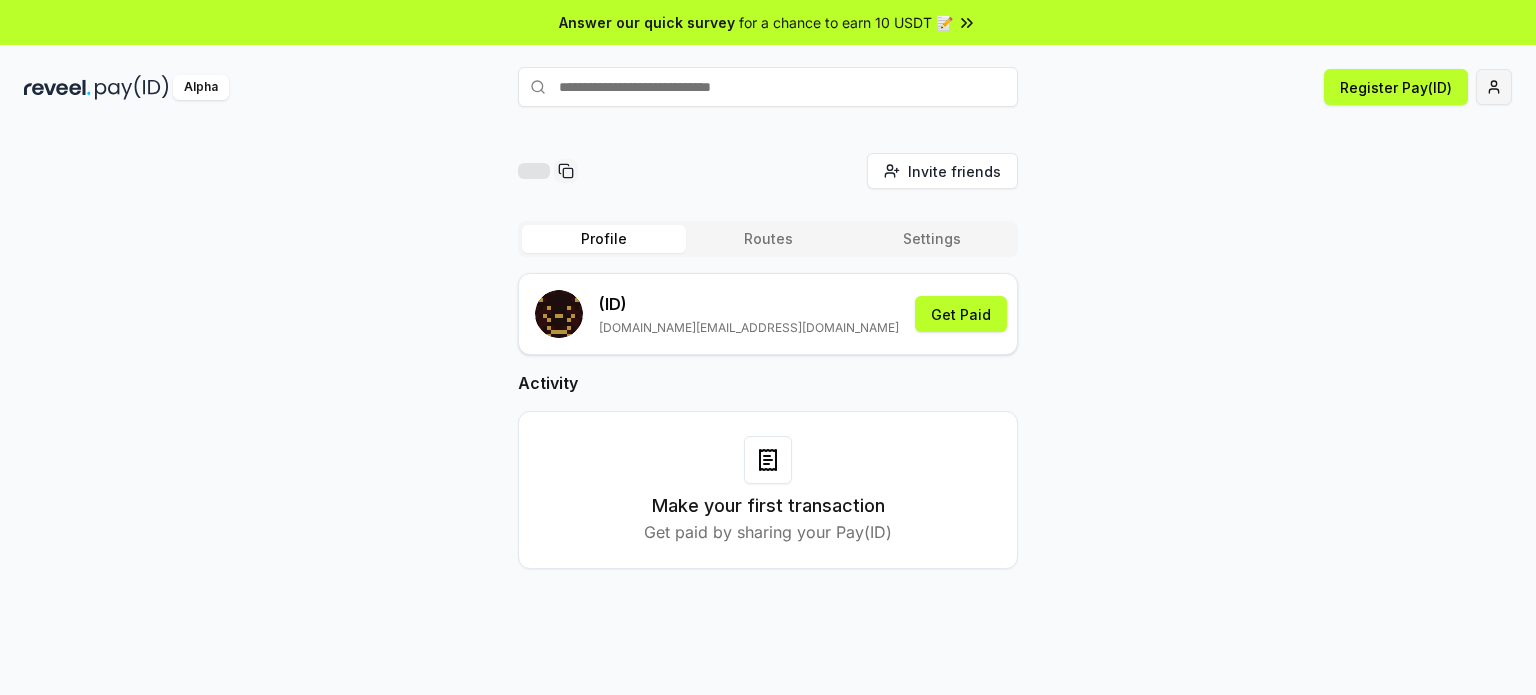 click on "Answer our quick survey for a chance to earn 10 USDT 📝 Alpha Register Pay(ID) Invite friends Invite Profile Routes Settings (ID) mareks.trading@gmail.com Get Paid Activity Make your first transaction Get paid by sharing your Pay(ID)" at bounding box center [768, 347] 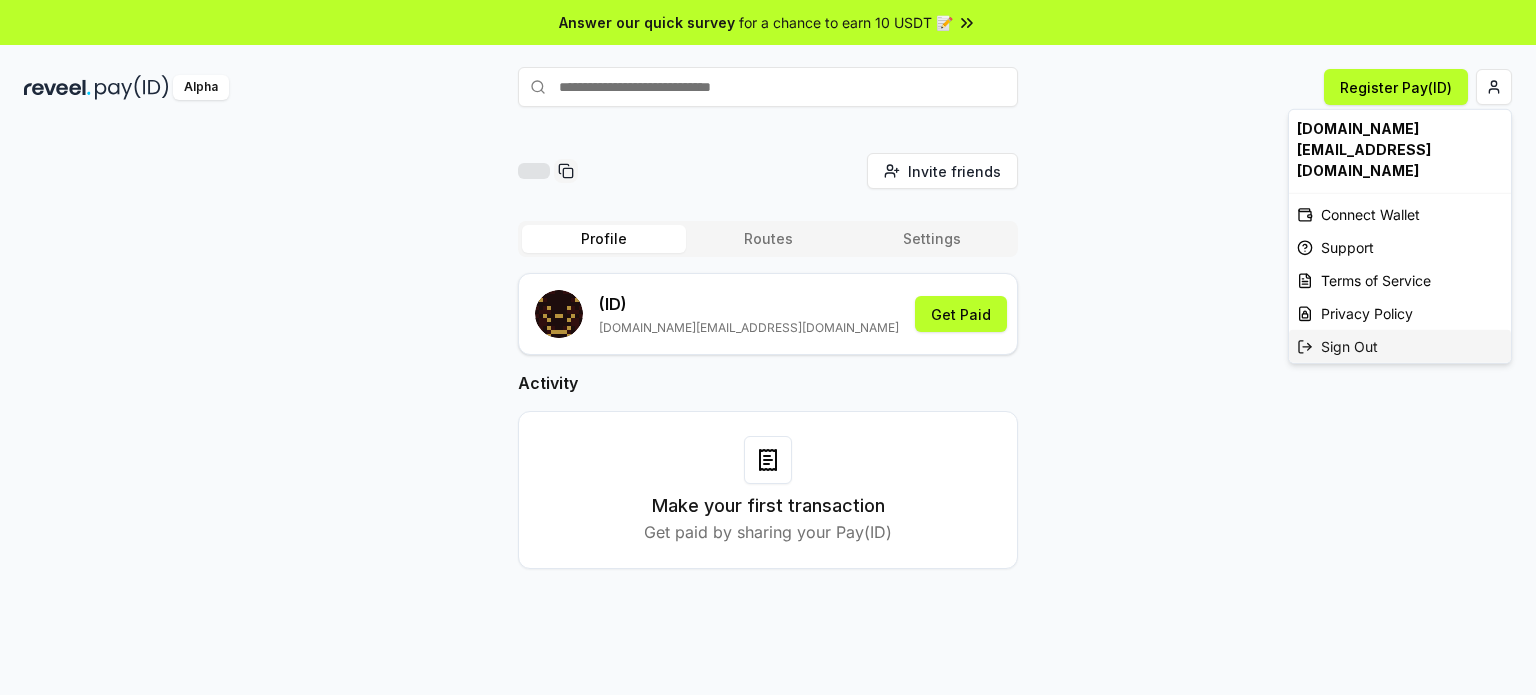 click on "Sign Out" at bounding box center (1400, 346) 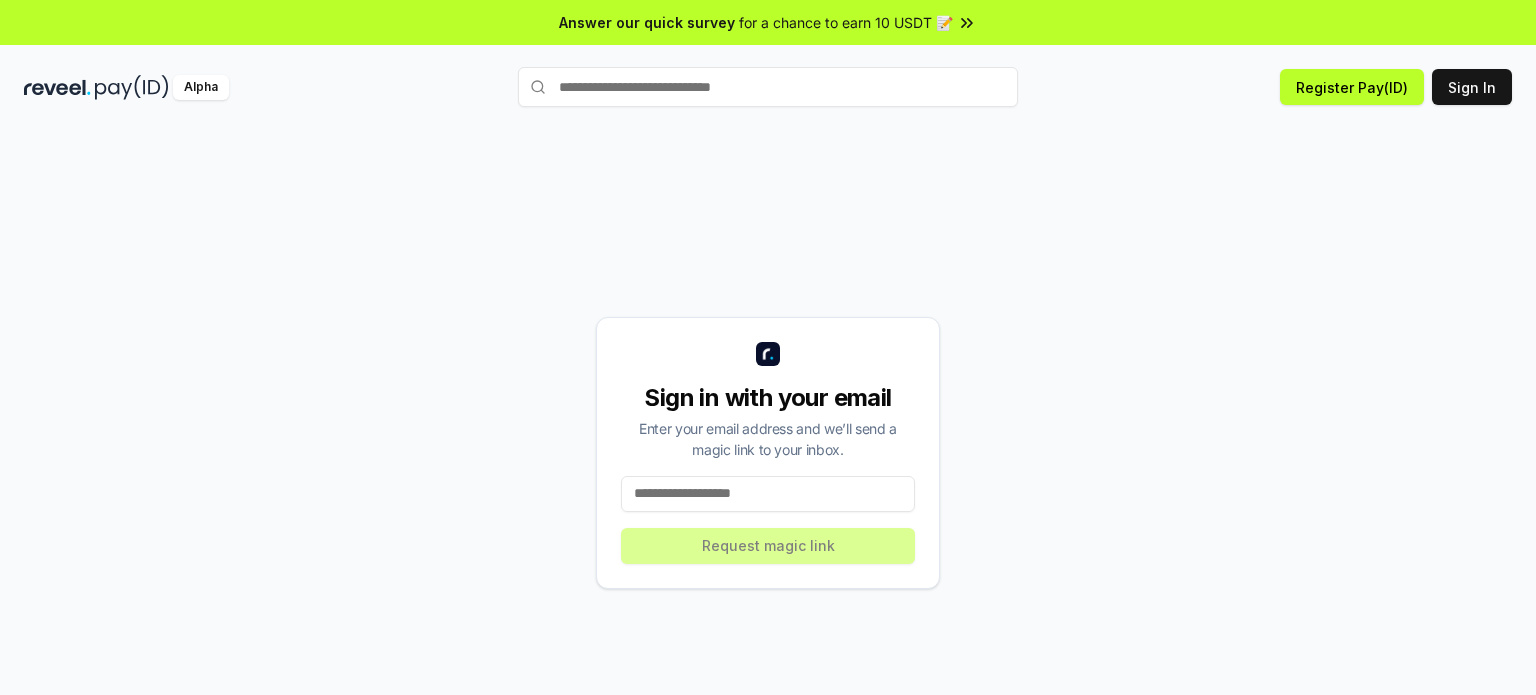 scroll, scrollTop: 0, scrollLeft: 0, axis: both 